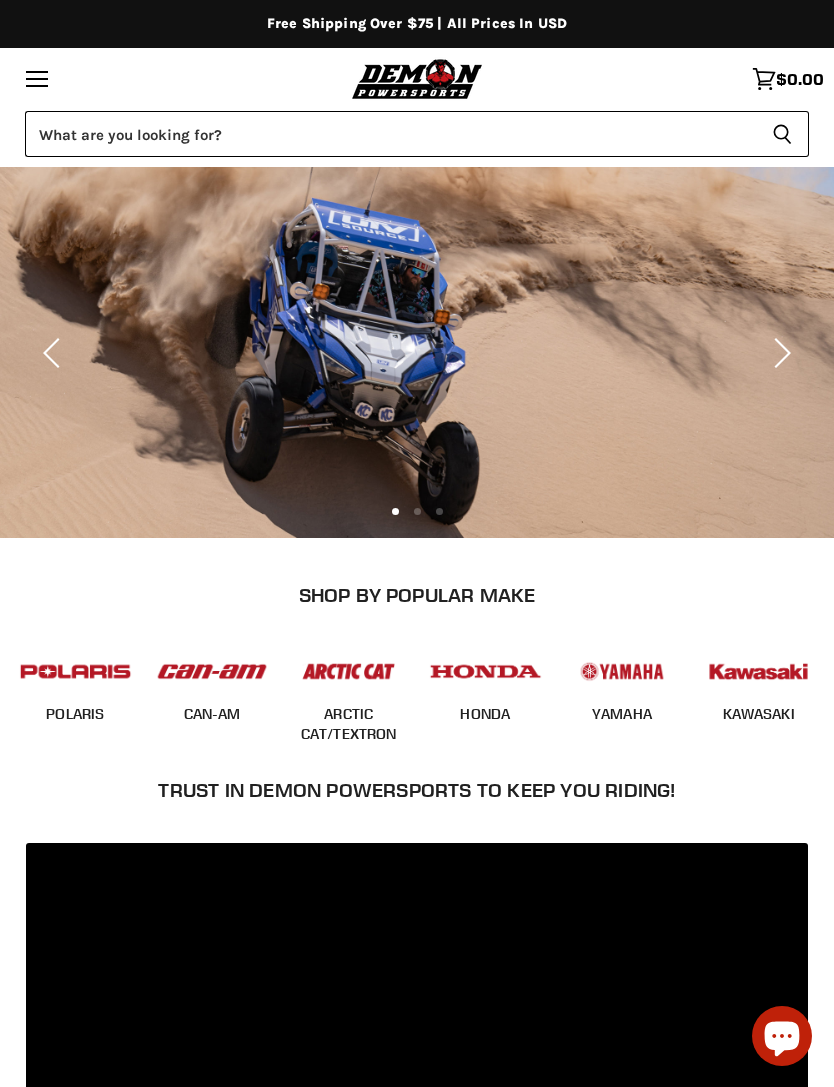 scroll, scrollTop: 0, scrollLeft: 0, axis: both 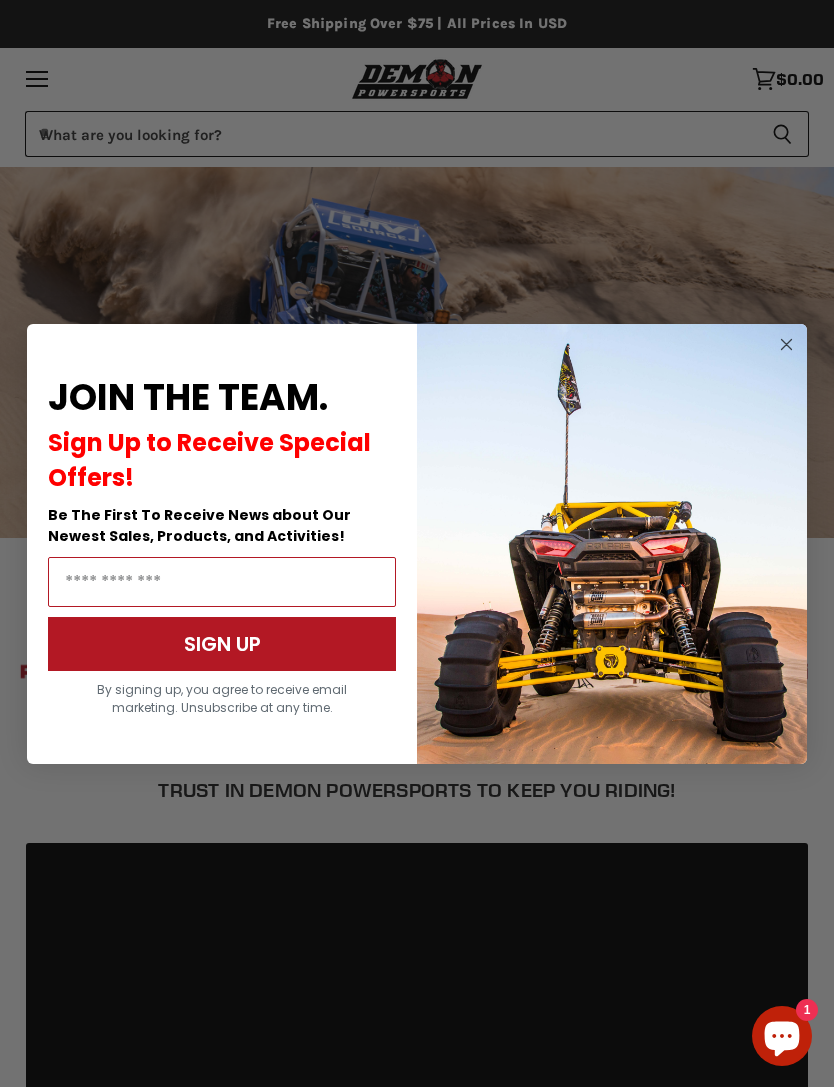 click 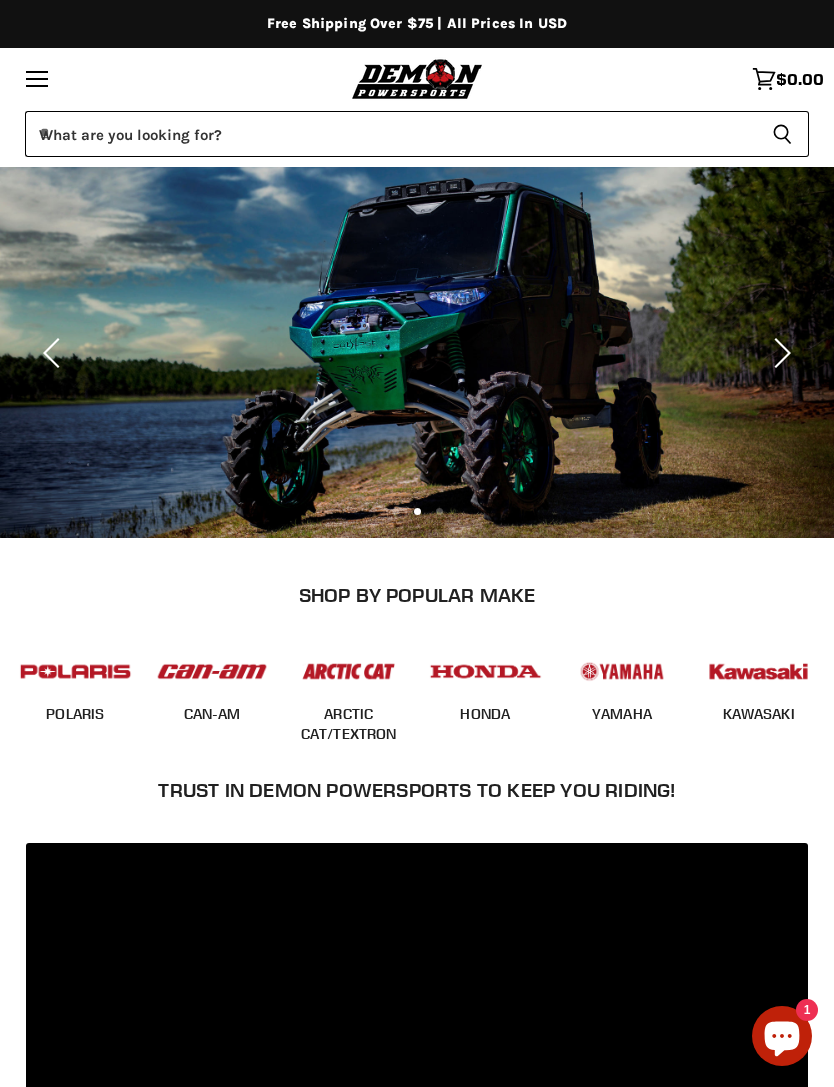 click at bounding box center [75, 671] 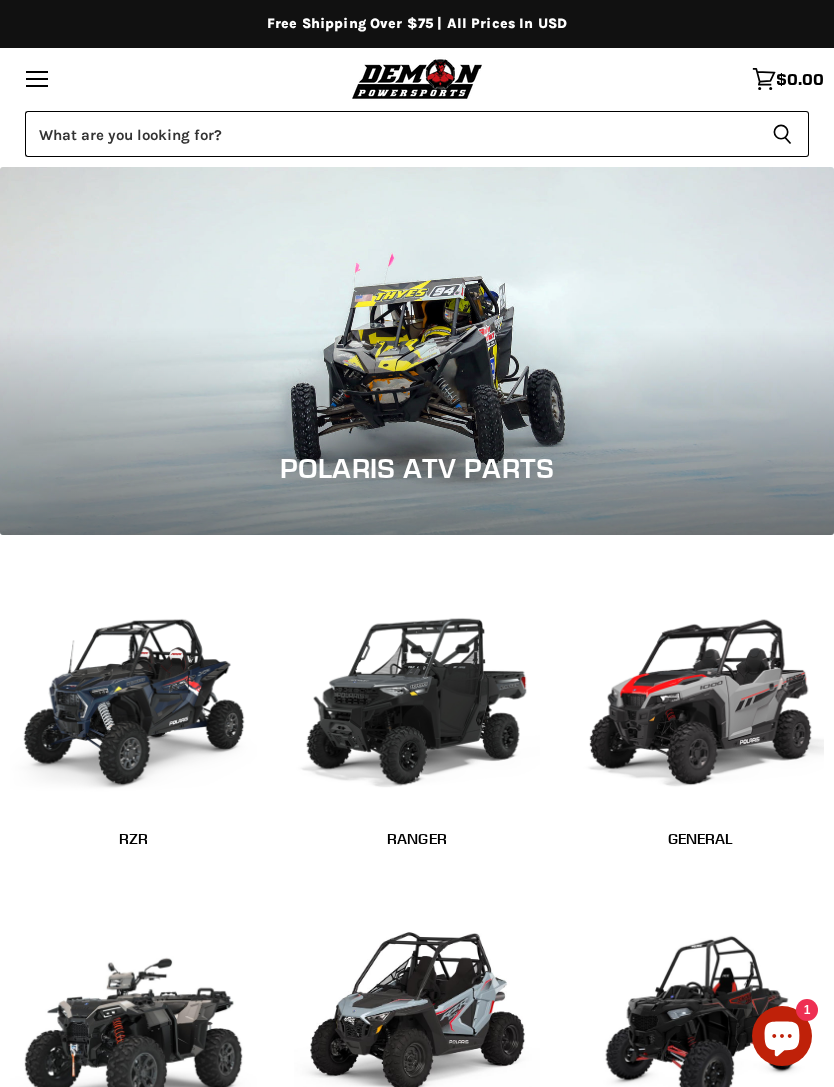 scroll, scrollTop: 0, scrollLeft: 0, axis: both 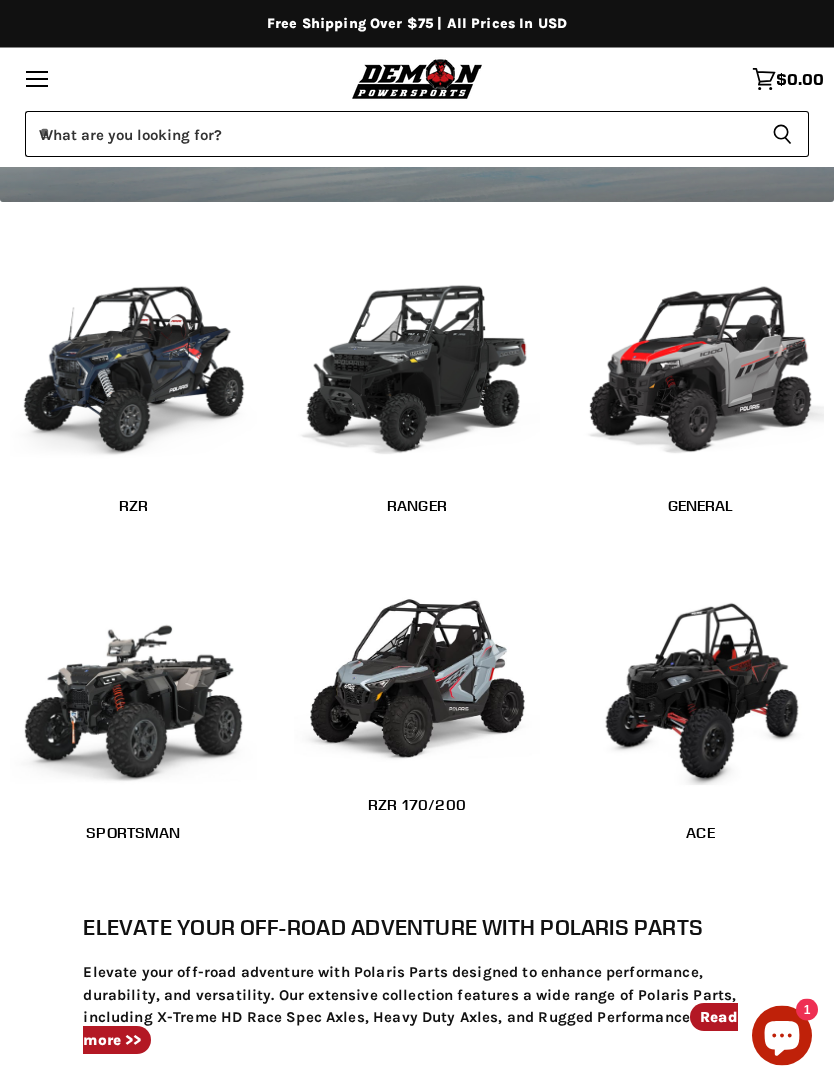 click at bounding box center [133, 691] 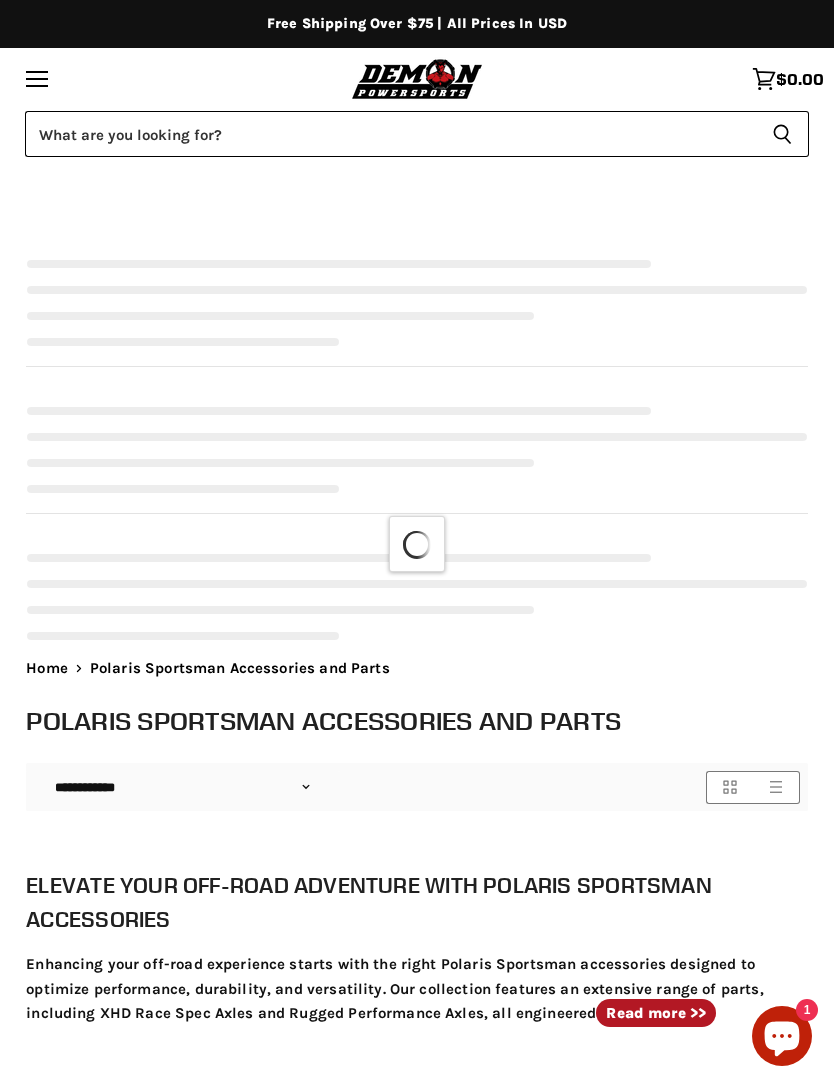 select on "**********" 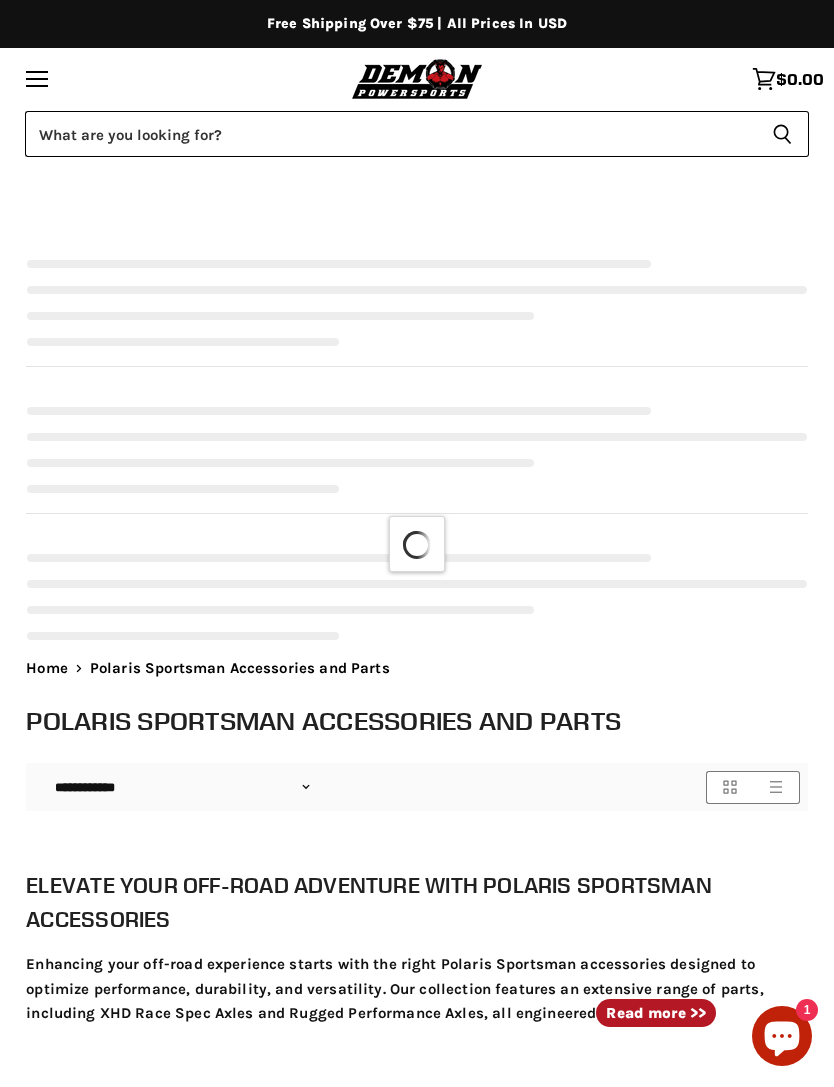 select on "**********" 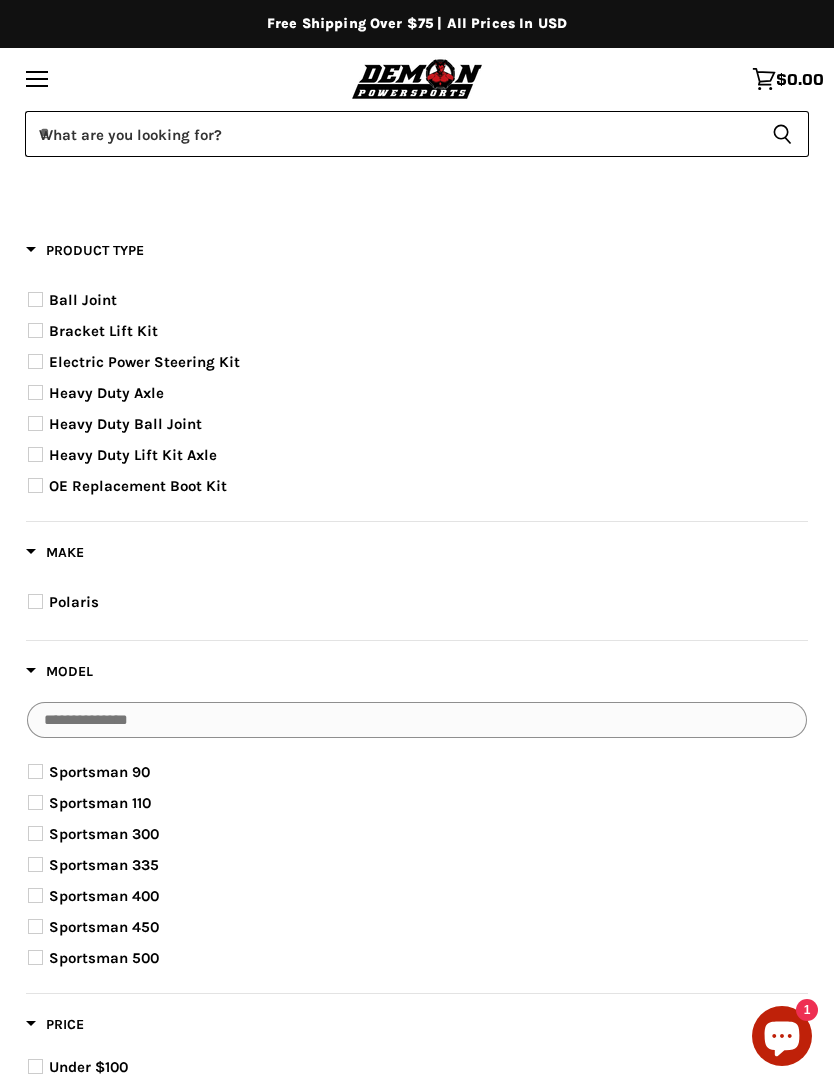 scroll, scrollTop: 0, scrollLeft: 0, axis: both 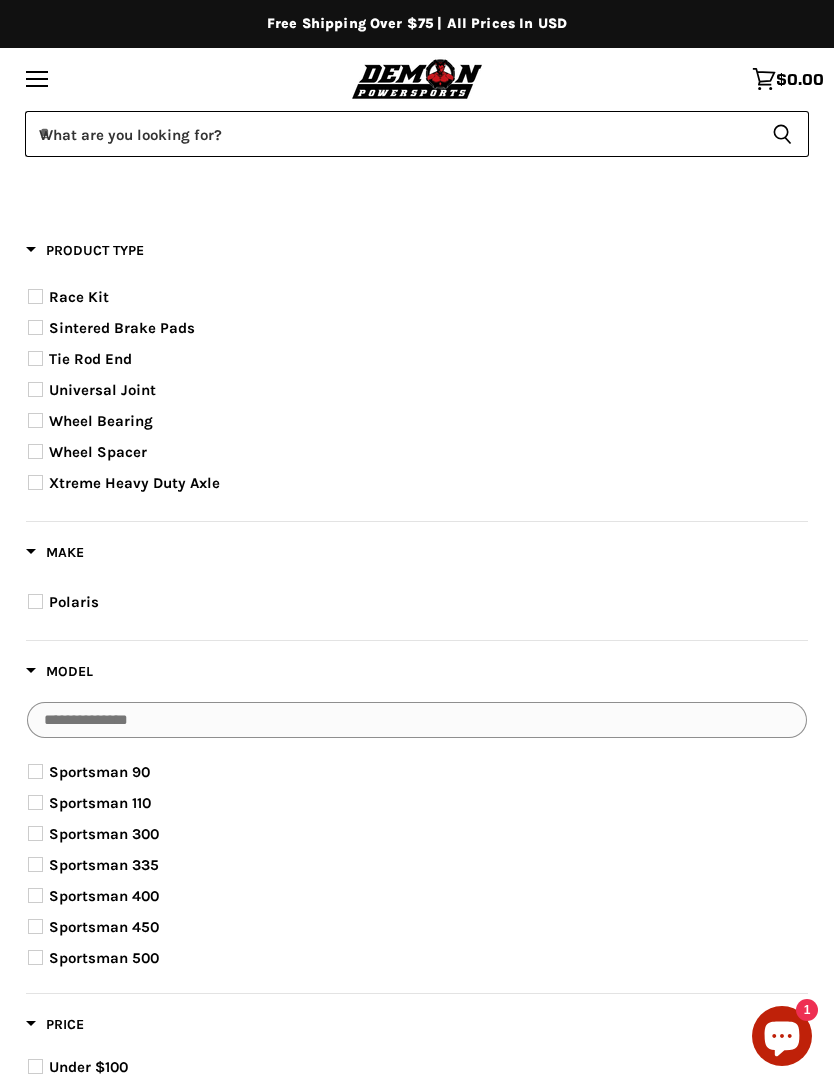 click on "Wheel Bearing" at bounding box center [101, 421] 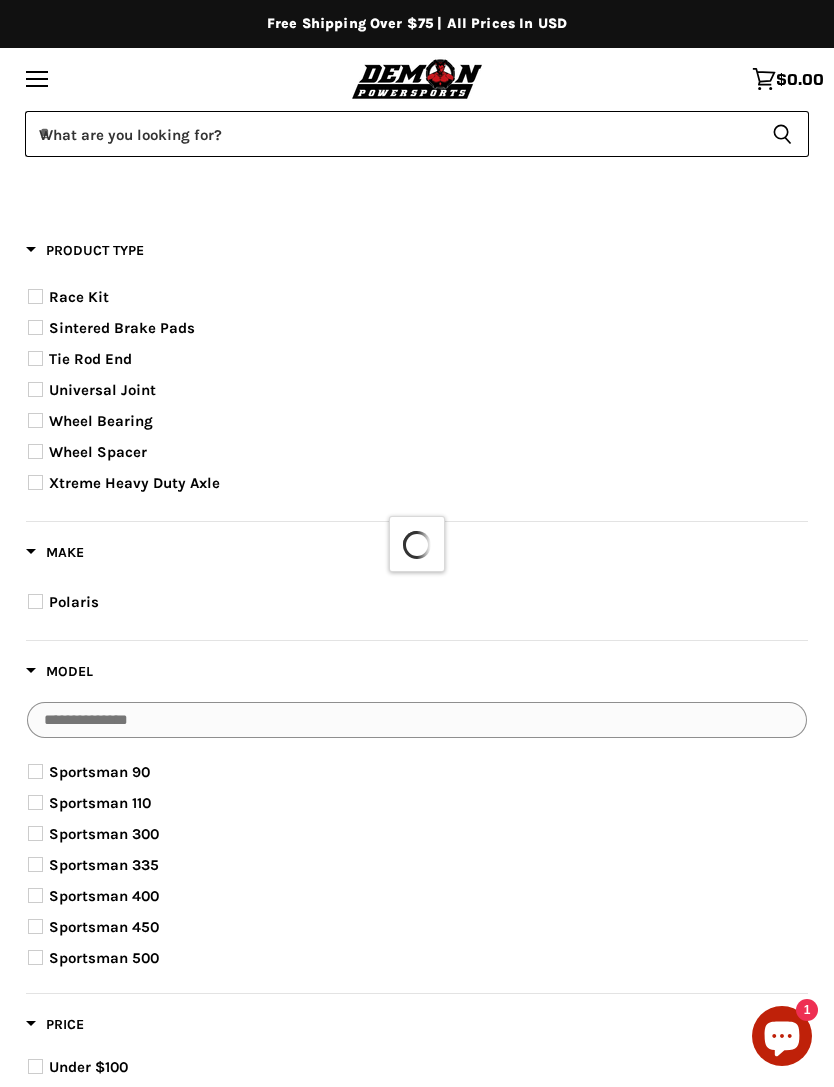 select on "**********" 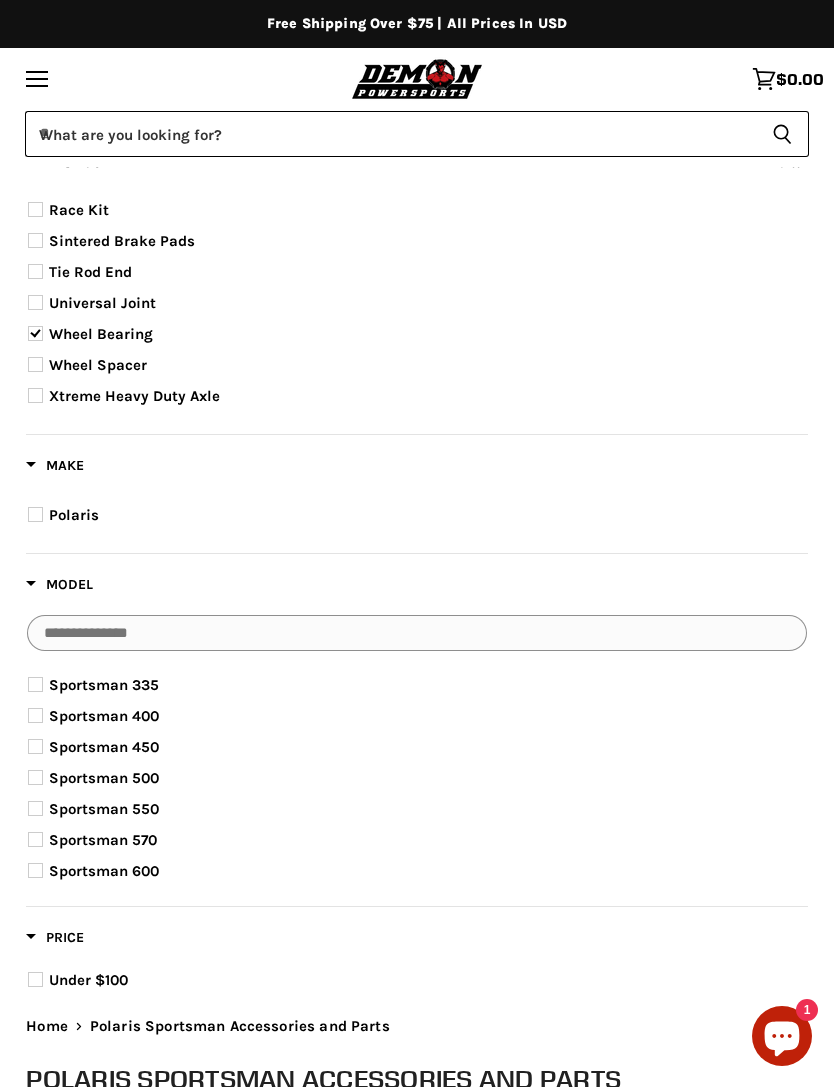 scroll, scrollTop: 215, scrollLeft: 0, axis: vertical 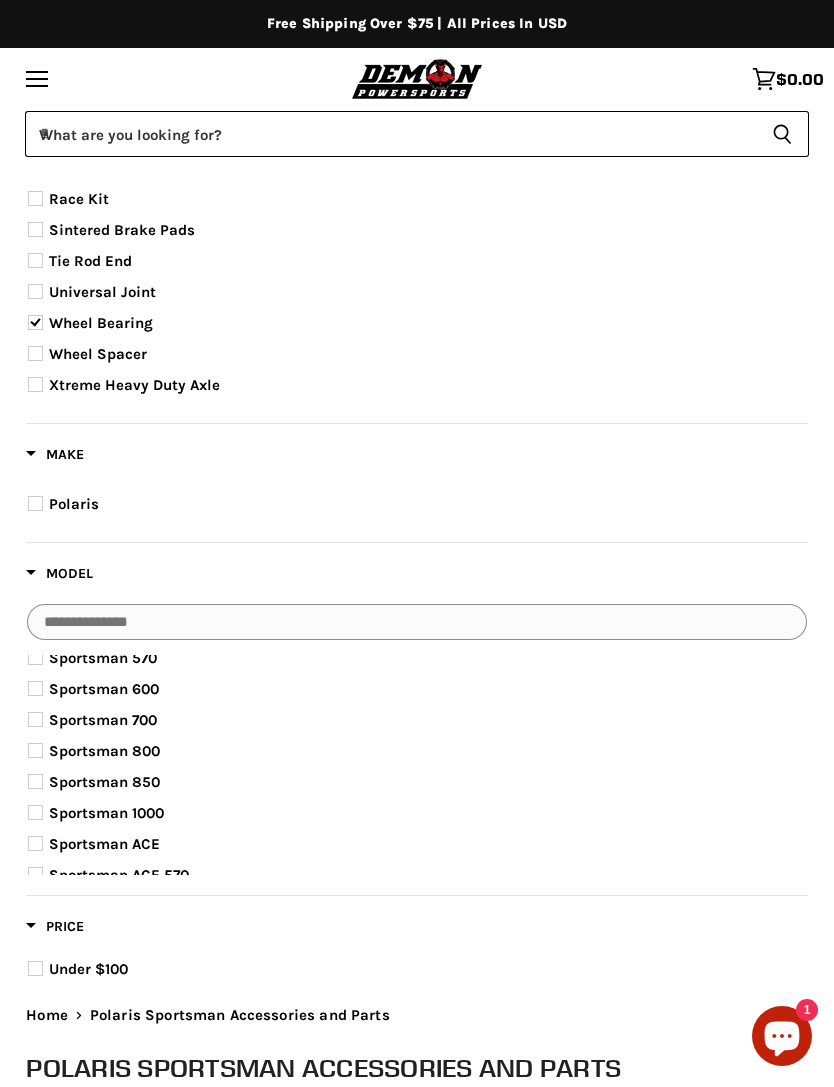 click on "Sportsman 850" at bounding box center [104, 782] 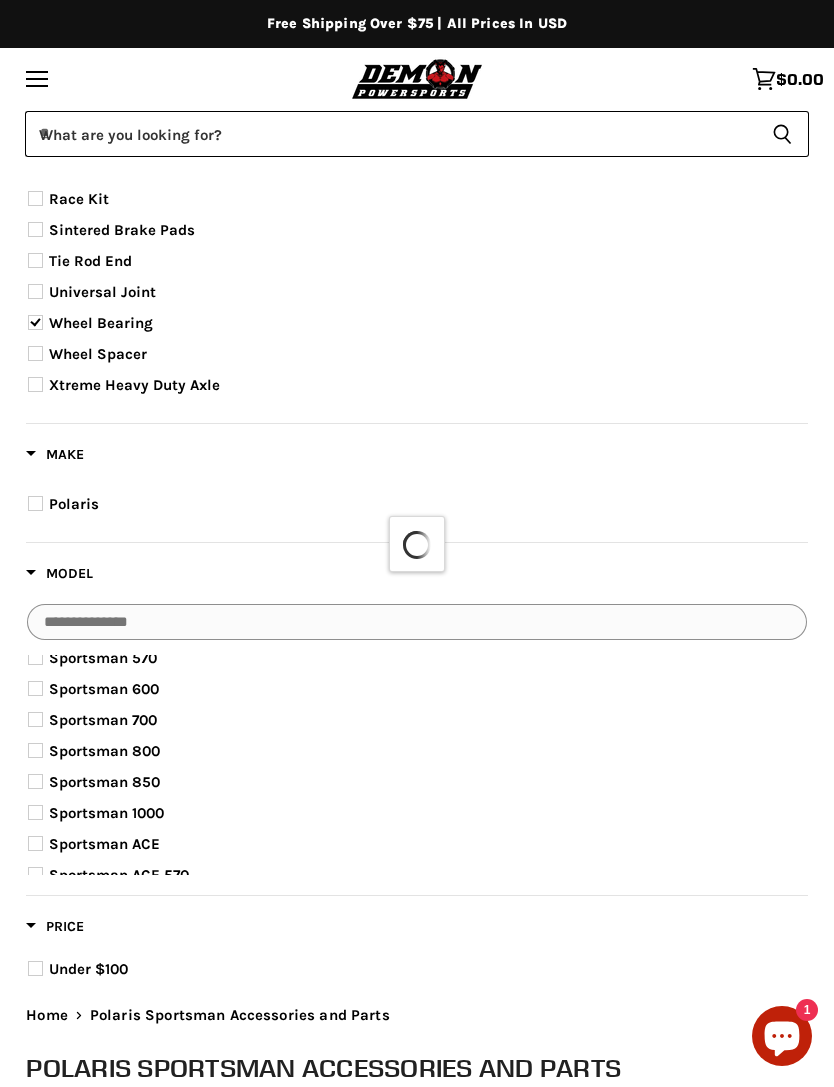 select on "**********" 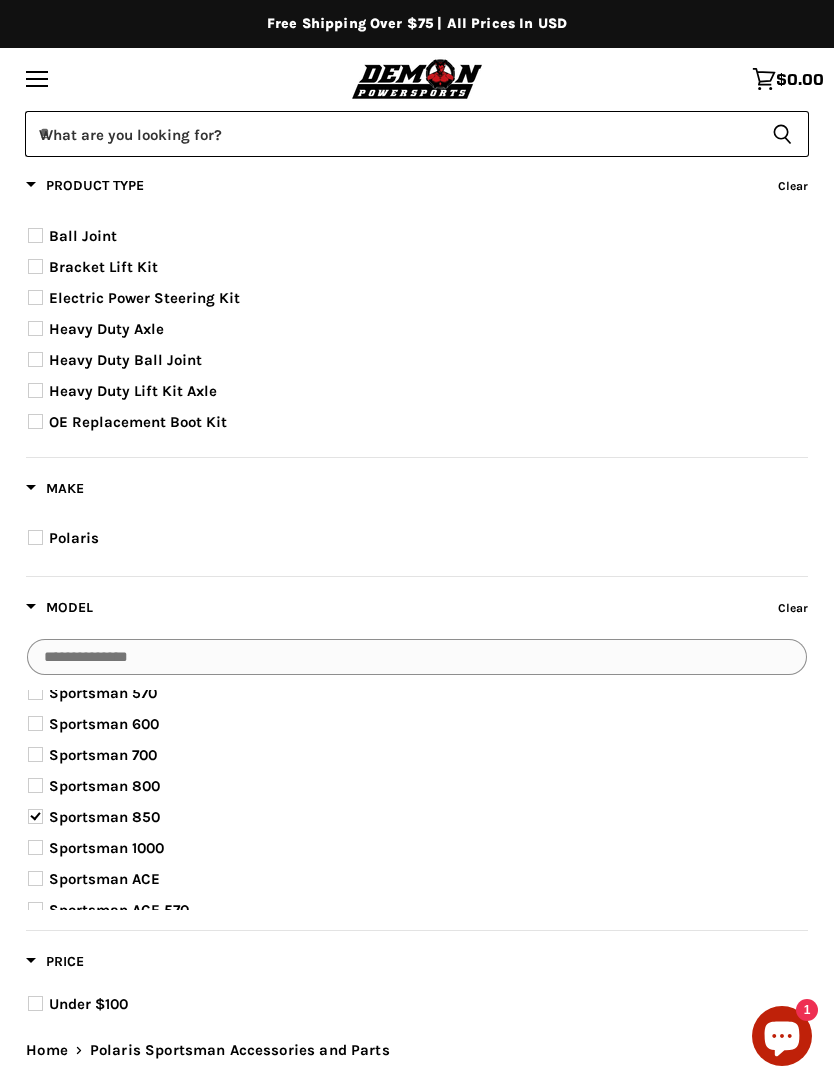 scroll, scrollTop: 220, scrollLeft: 0, axis: vertical 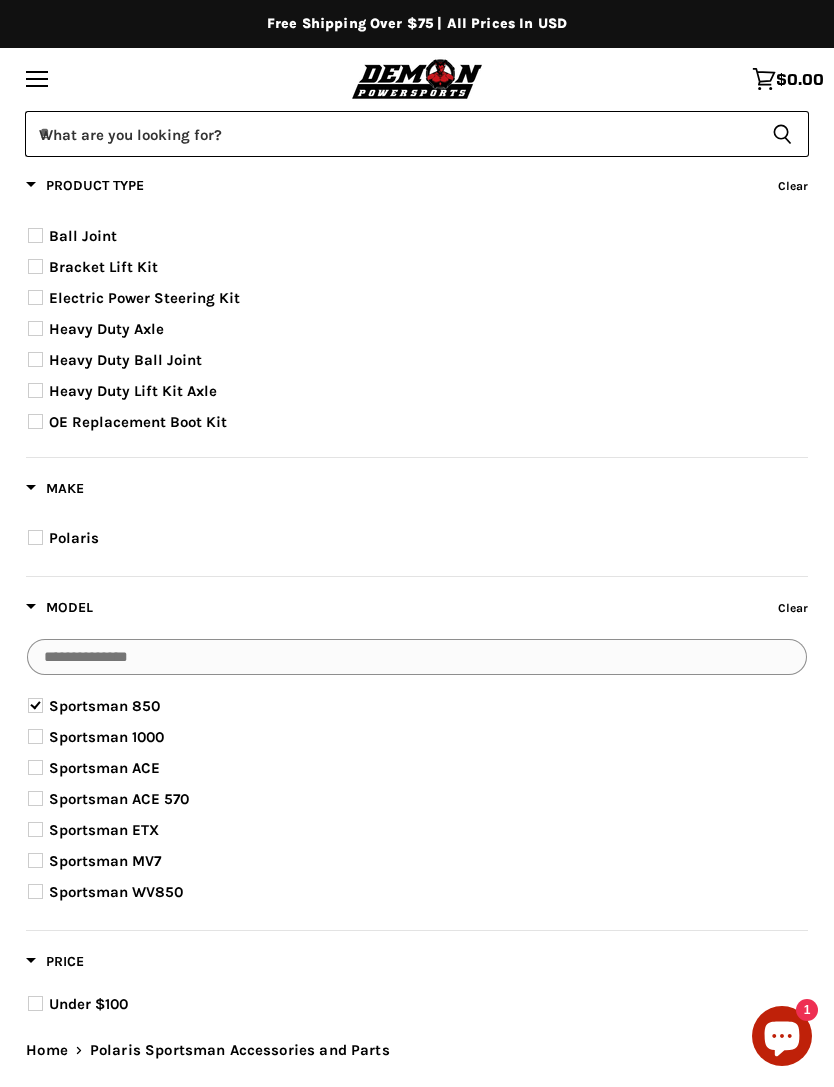 click on "Polaris" at bounding box center [74, 538] 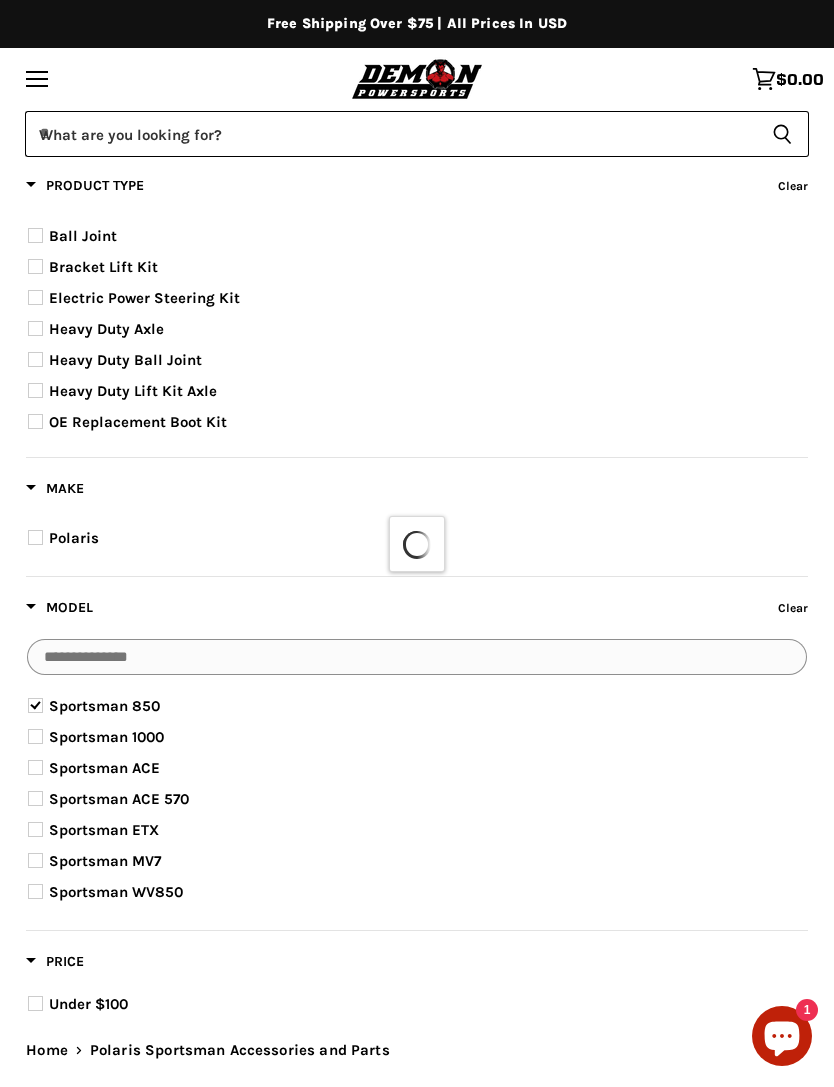 select on "**********" 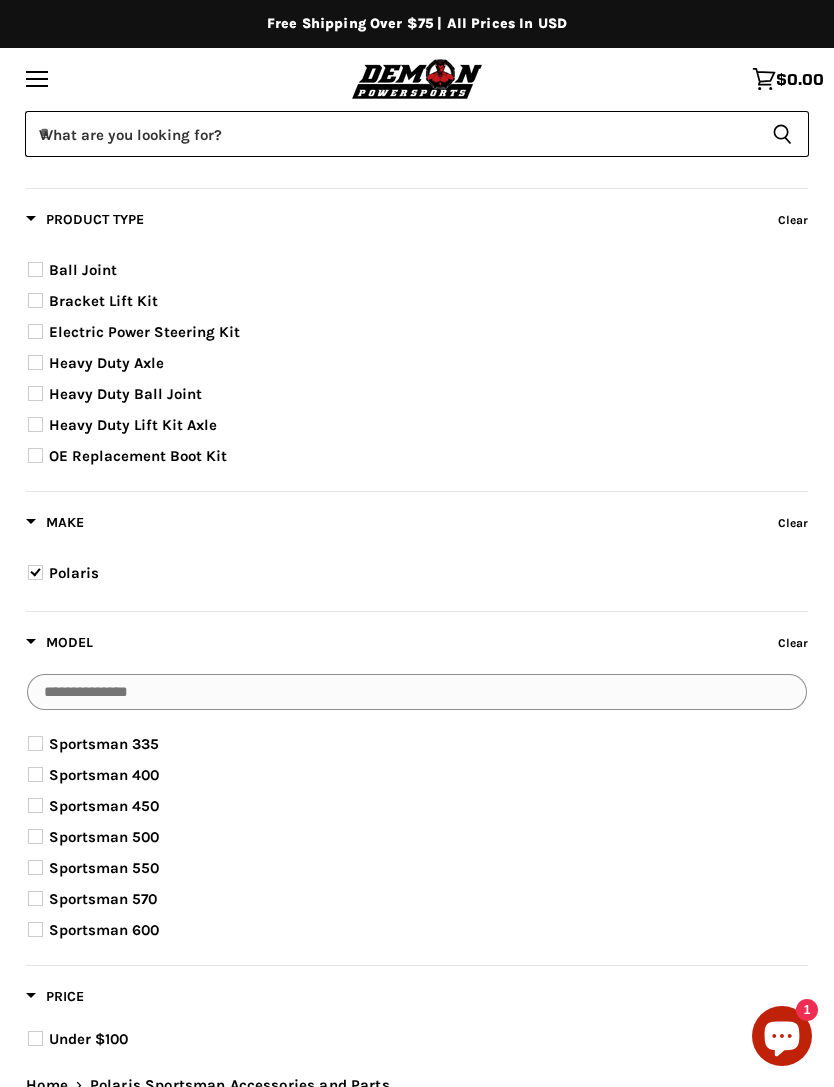 scroll, scrollTop: 282, scrollLeft: 0, axis: vertical 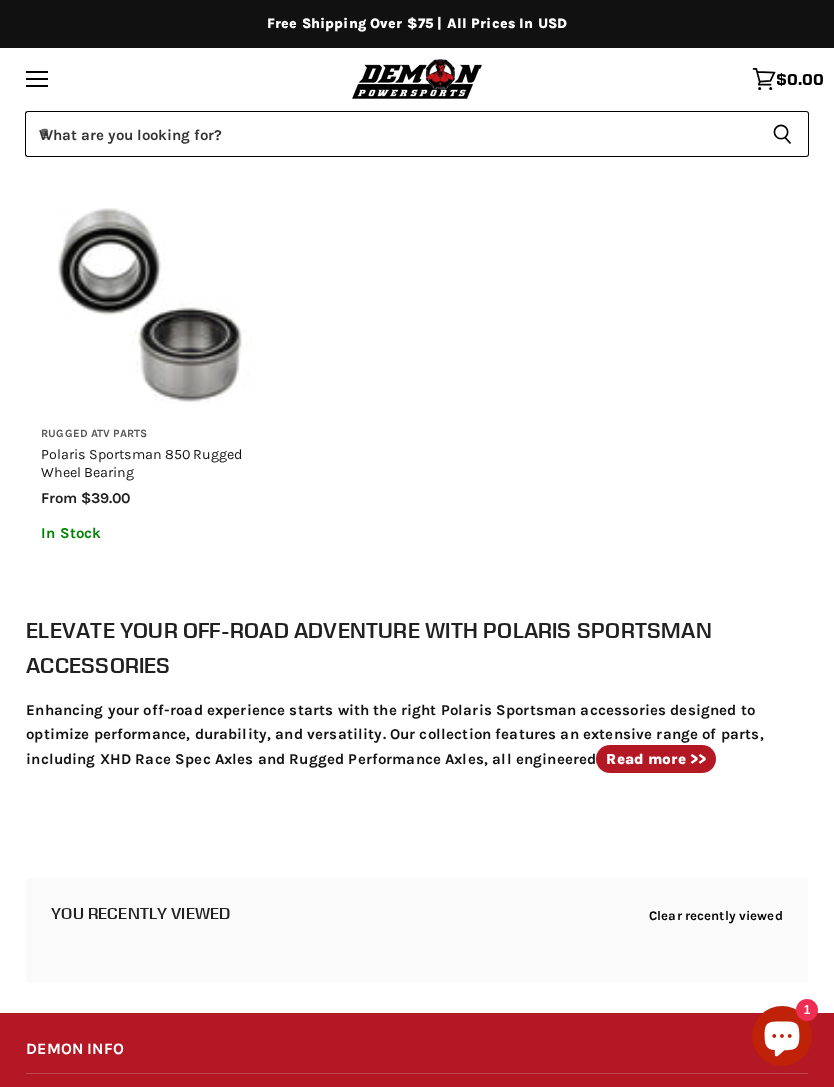 click on "Read more >>" at bounding box center [656, 759] 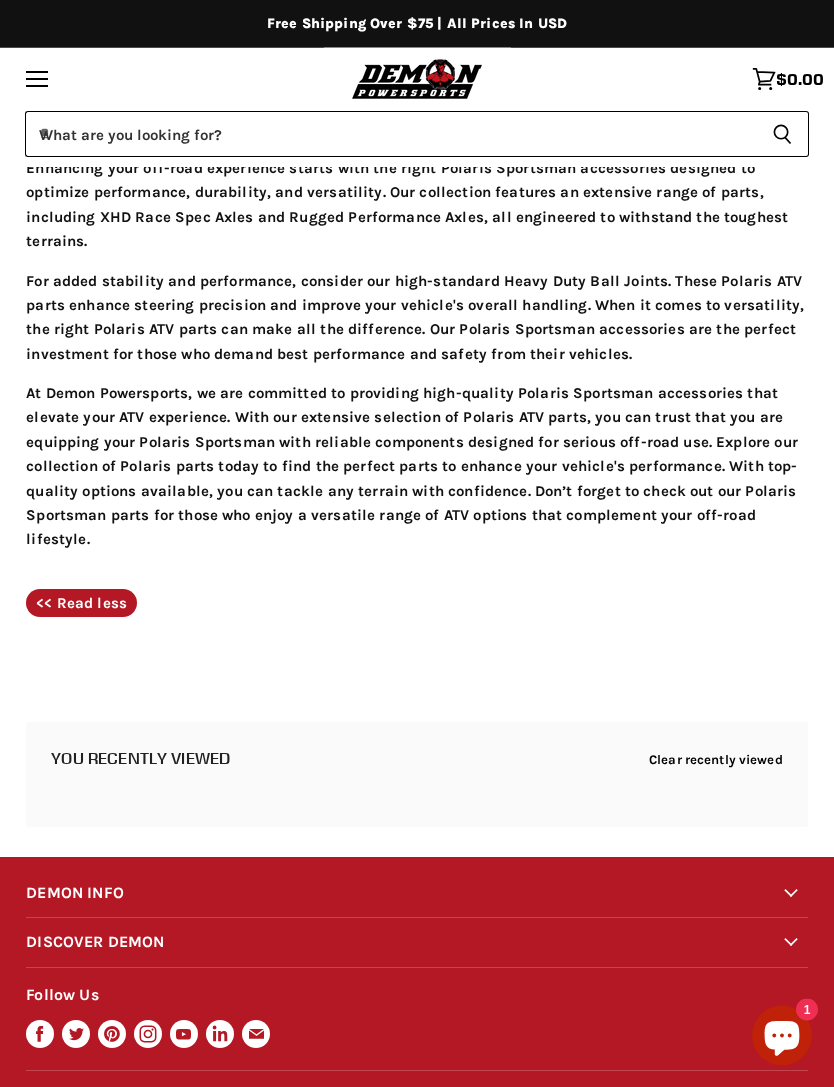scroll, scrollTop: 1841, scrollLeft: 0, axis: vertical 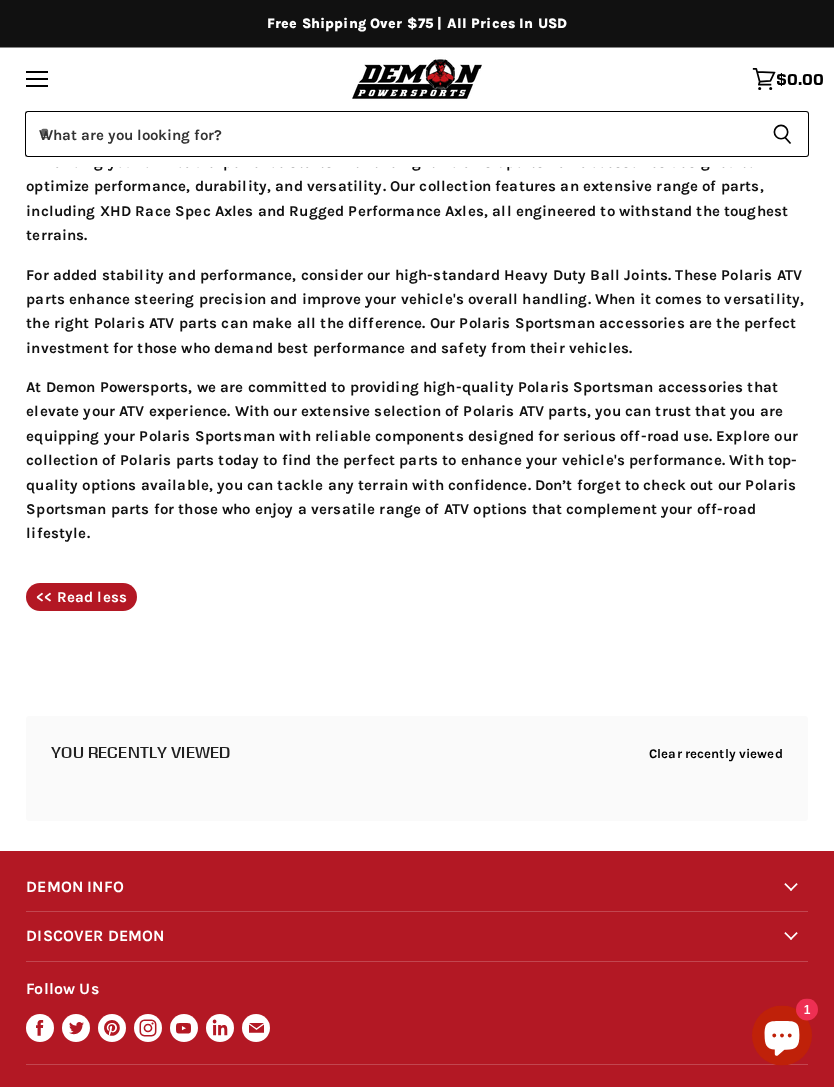 click on "<< Read less" at bounding box center (81, 598) 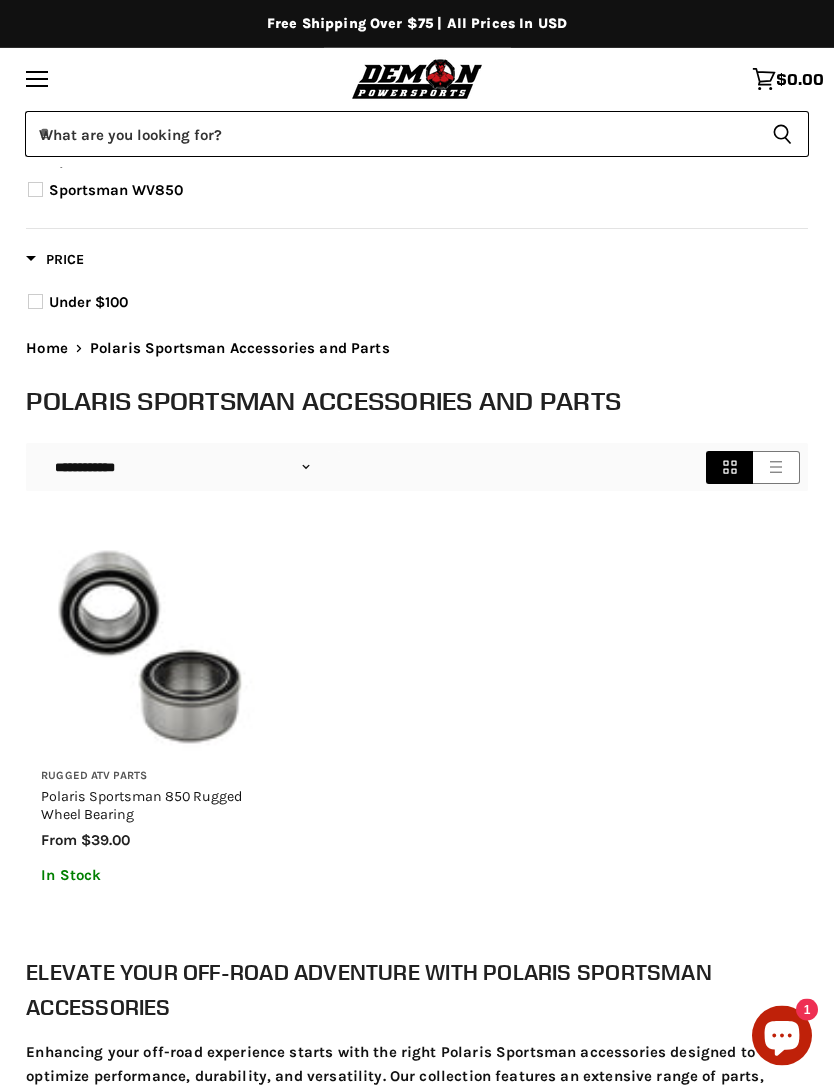 scroll, scrollTop: 956, scrollLeft: 0, axis: vertical 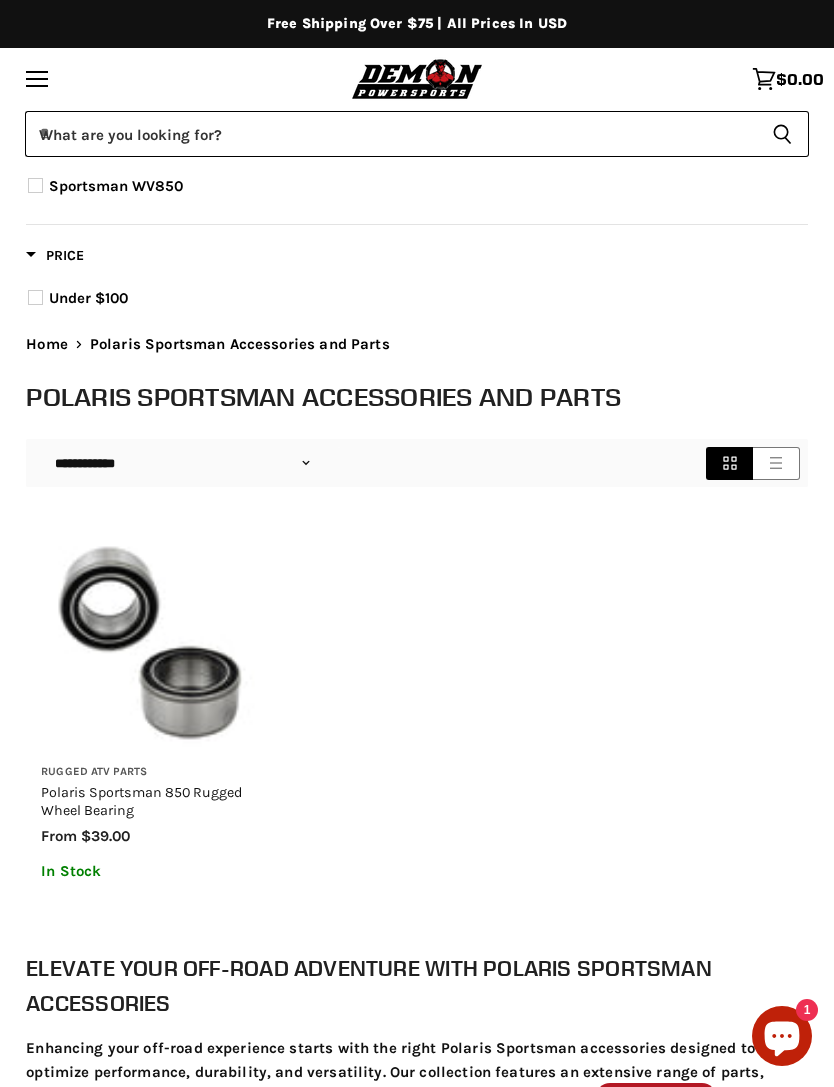 click at bounding box center [152, 640] 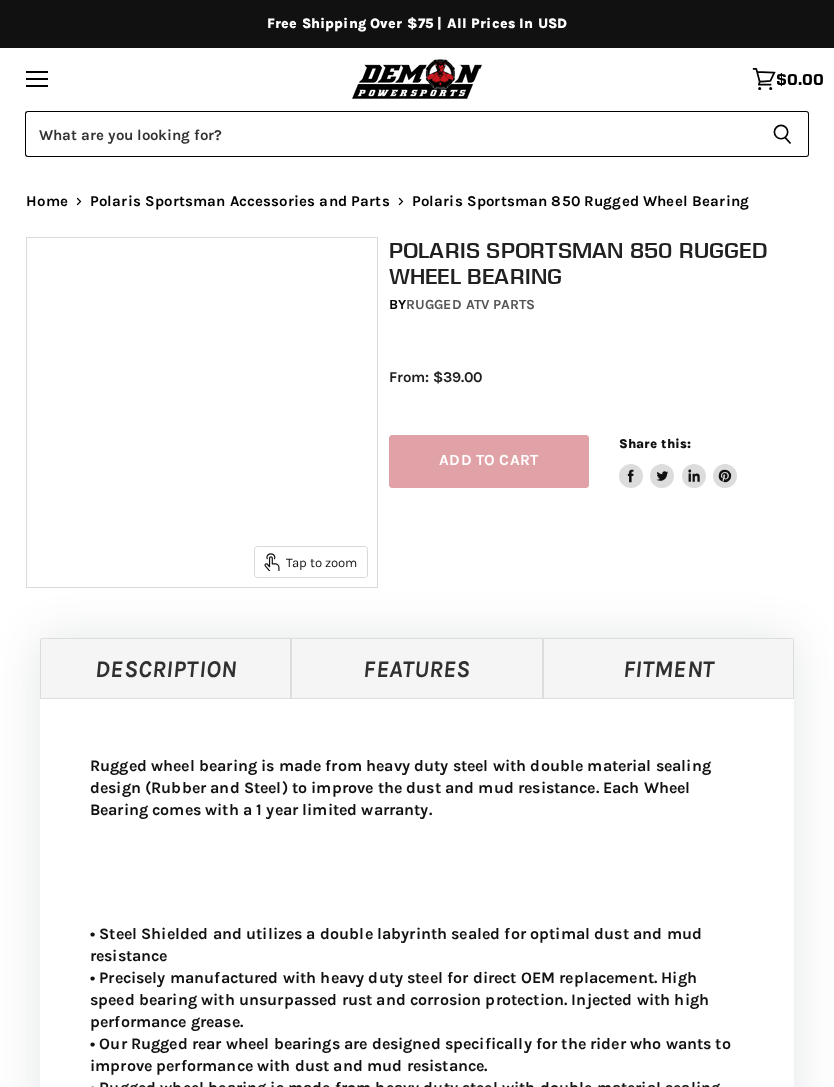 scroll, scrollTop: 0, scrollLeft: 0, axis: both 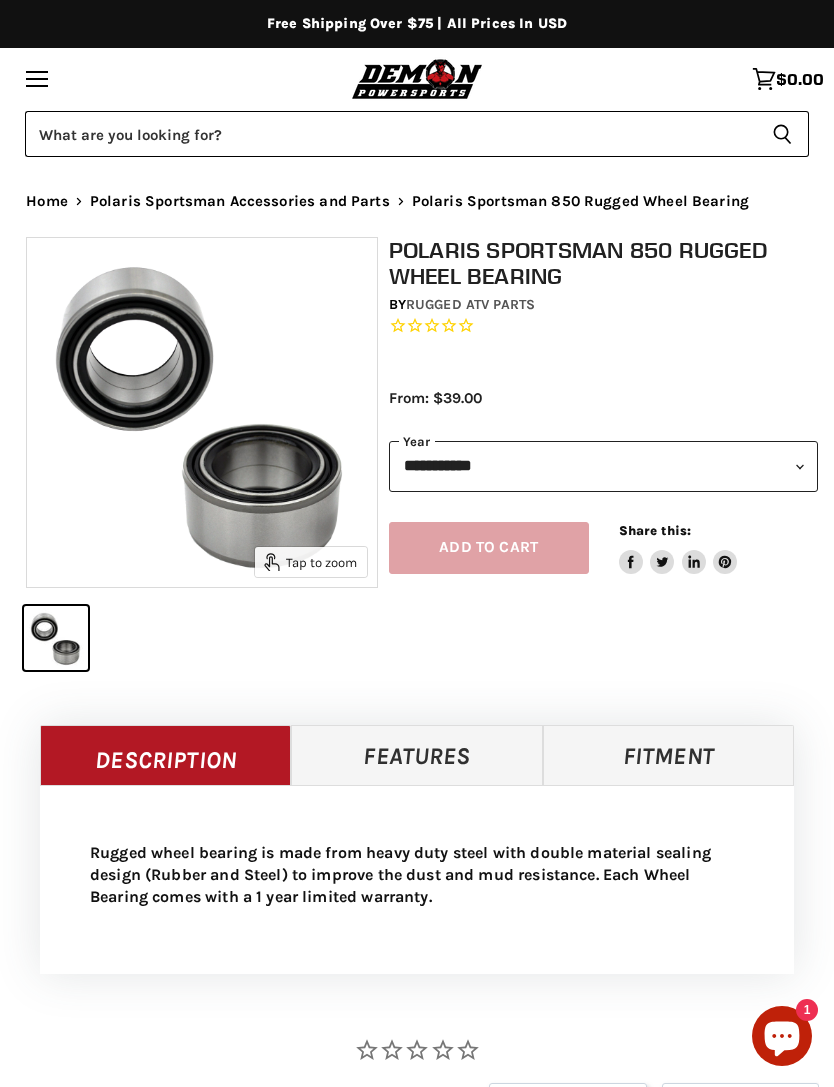 click on "**********" at bounding box center (604, 466) 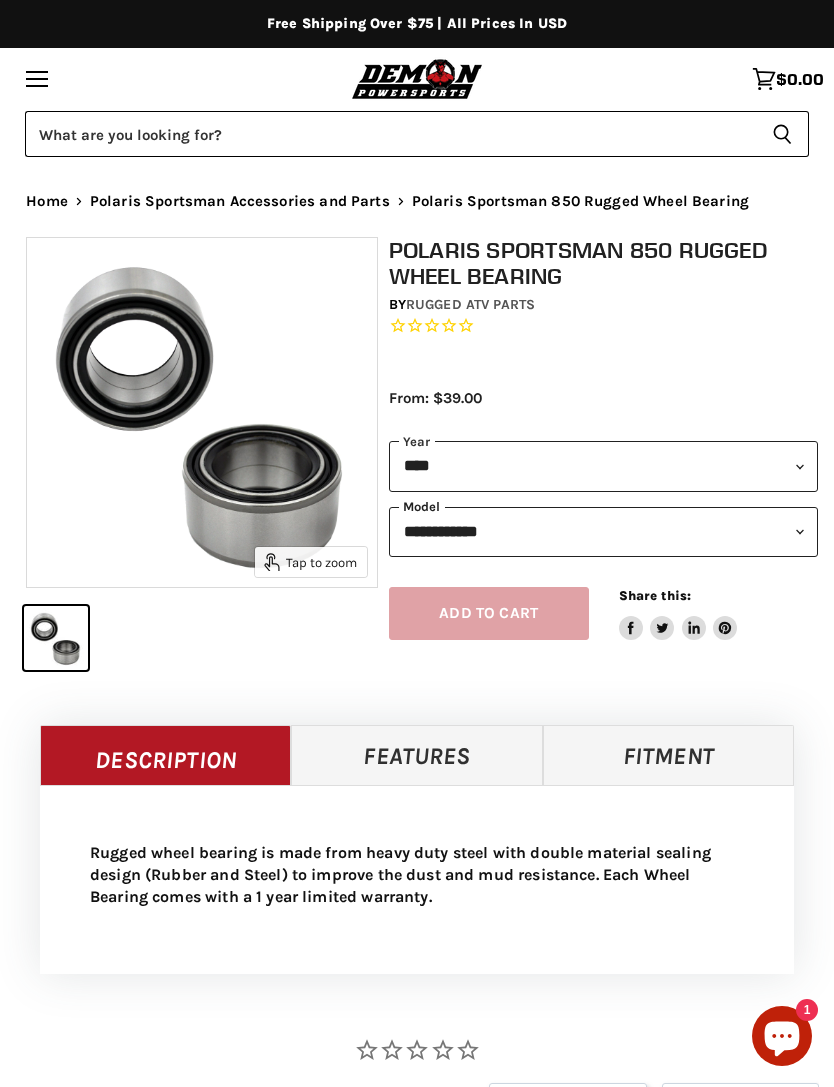 click on "**********" at bounding box center (604, 532) 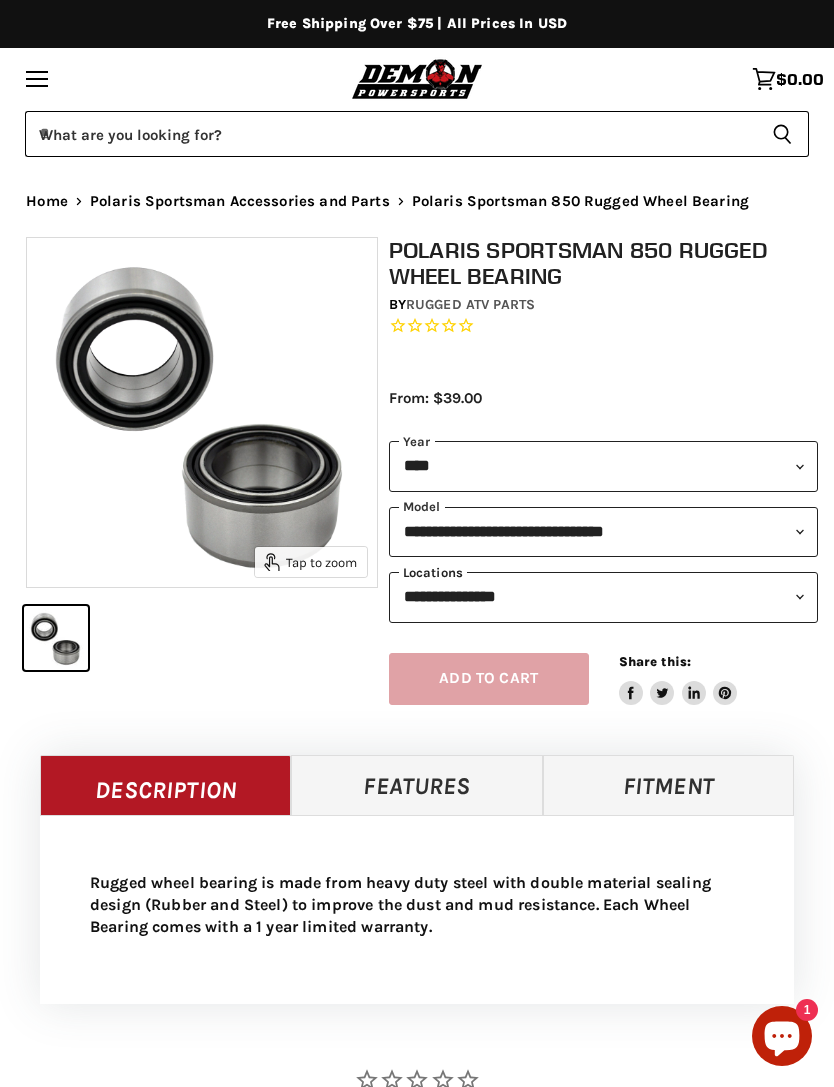click on "**********" at bounding box center (604, 597) 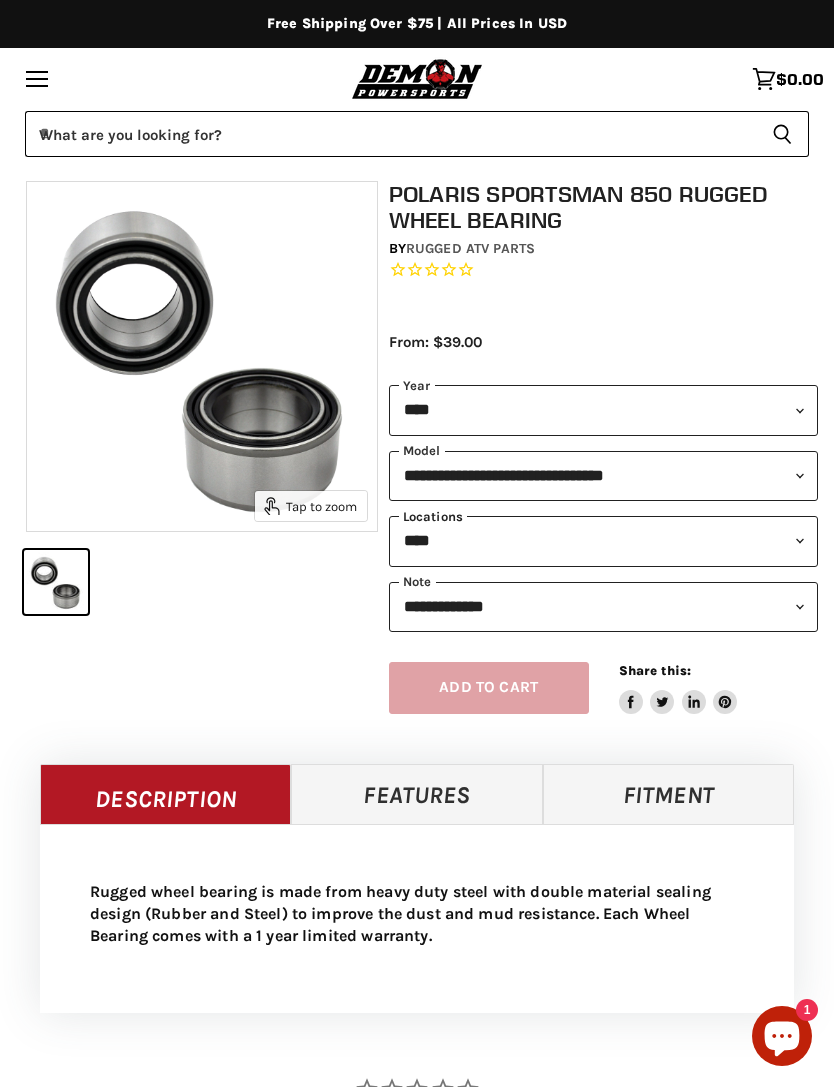 scroll, scrollTop: 55, scrollLeft: 0, axis: vertical 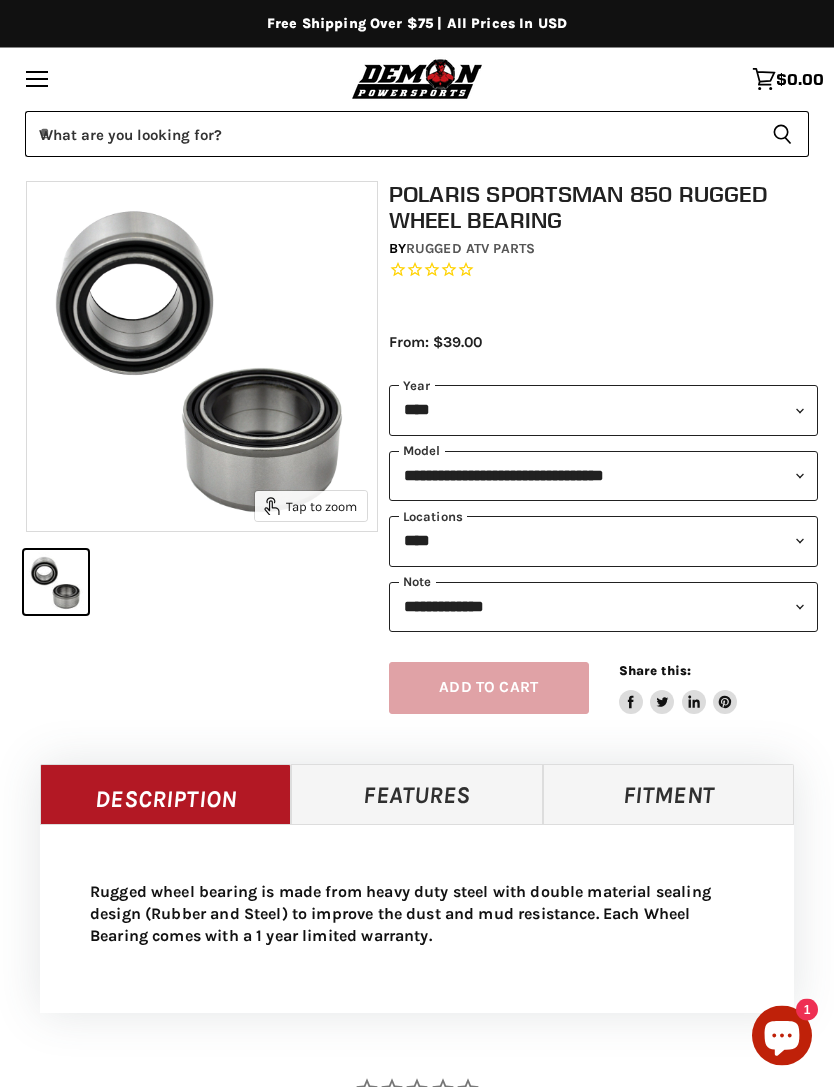 click on "Features" at bounding box center [416, 795] 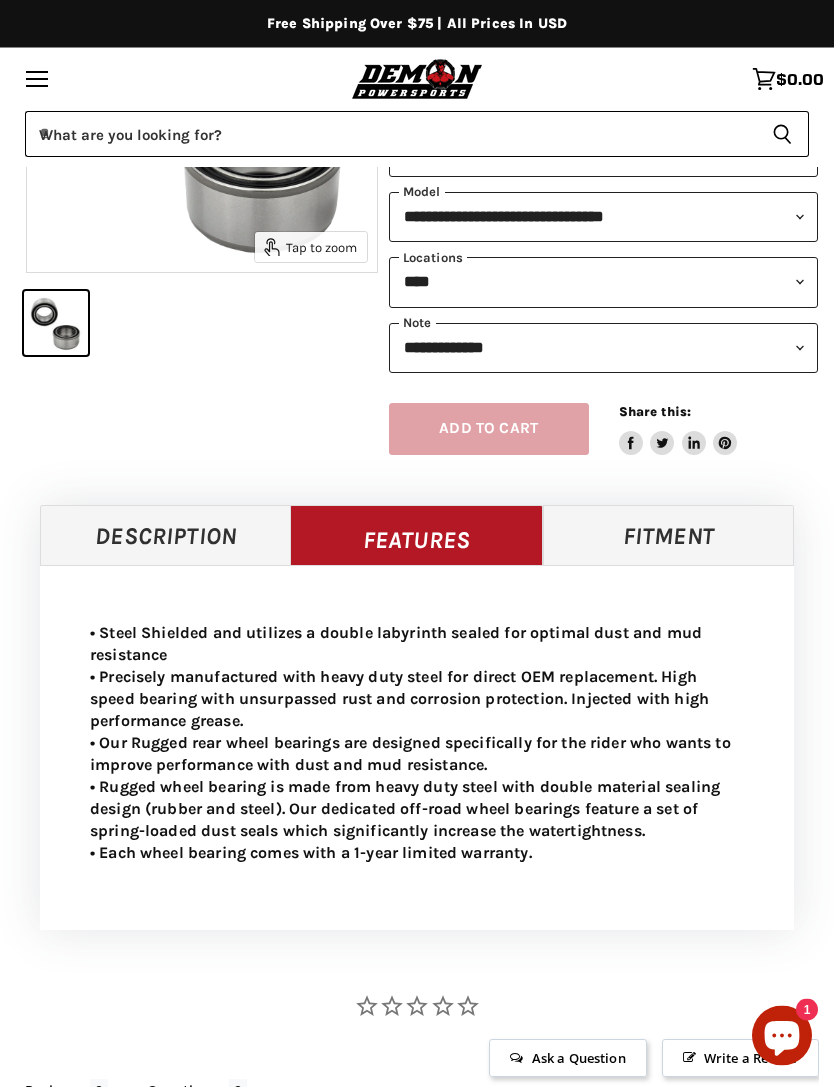 scroll, scrollTop: 315, scrollLeft: 0, axis: vertical 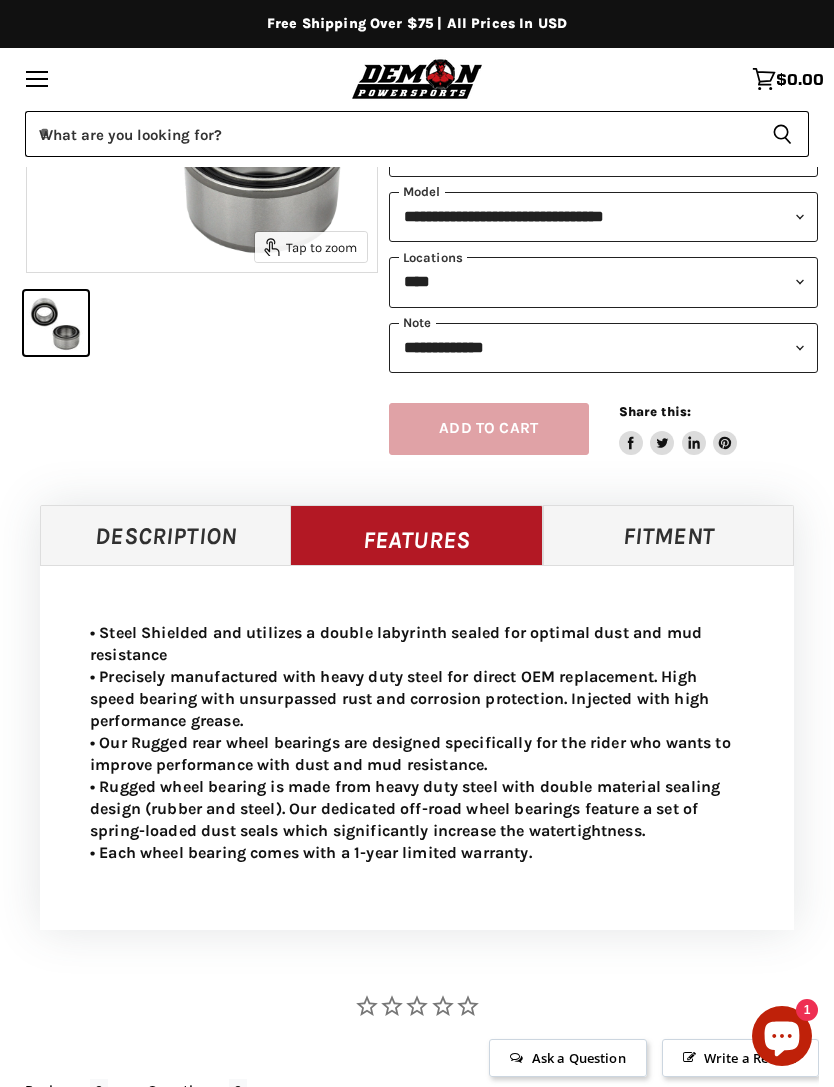 click on "Fitment" at bounding box center [668, 535] 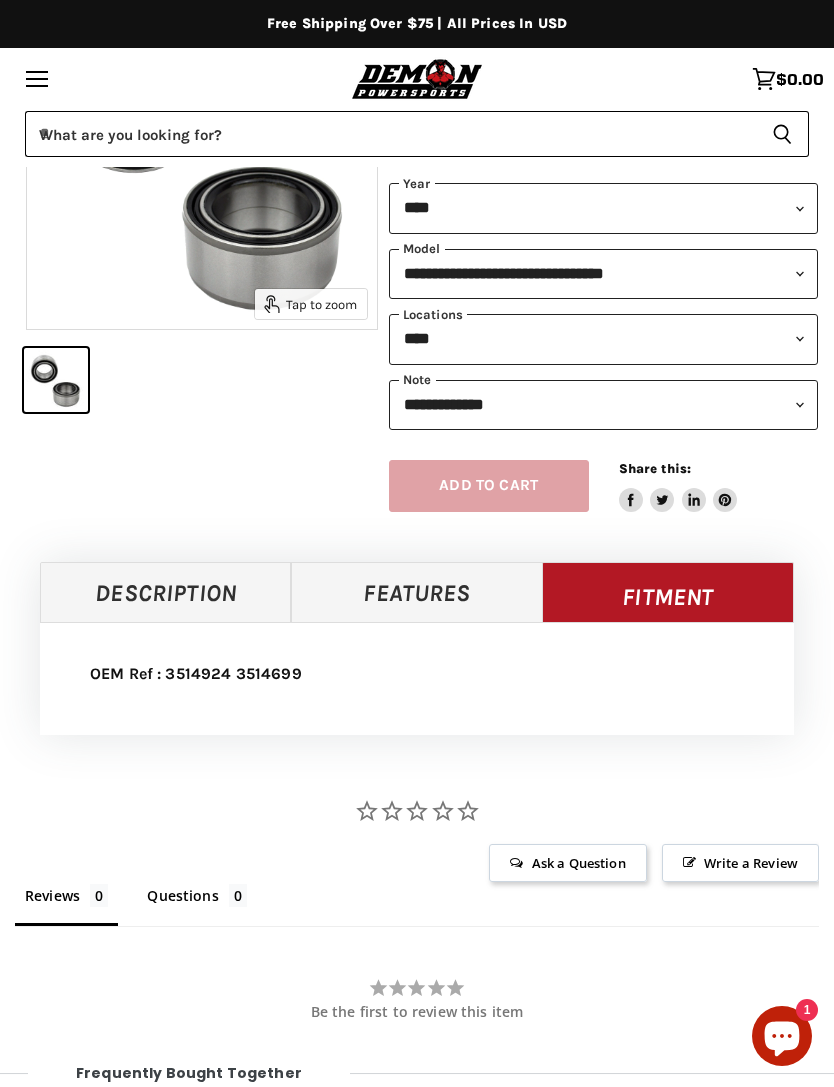 scroll, scrollTop: 256, scrollLeft: 0, axis: vertical 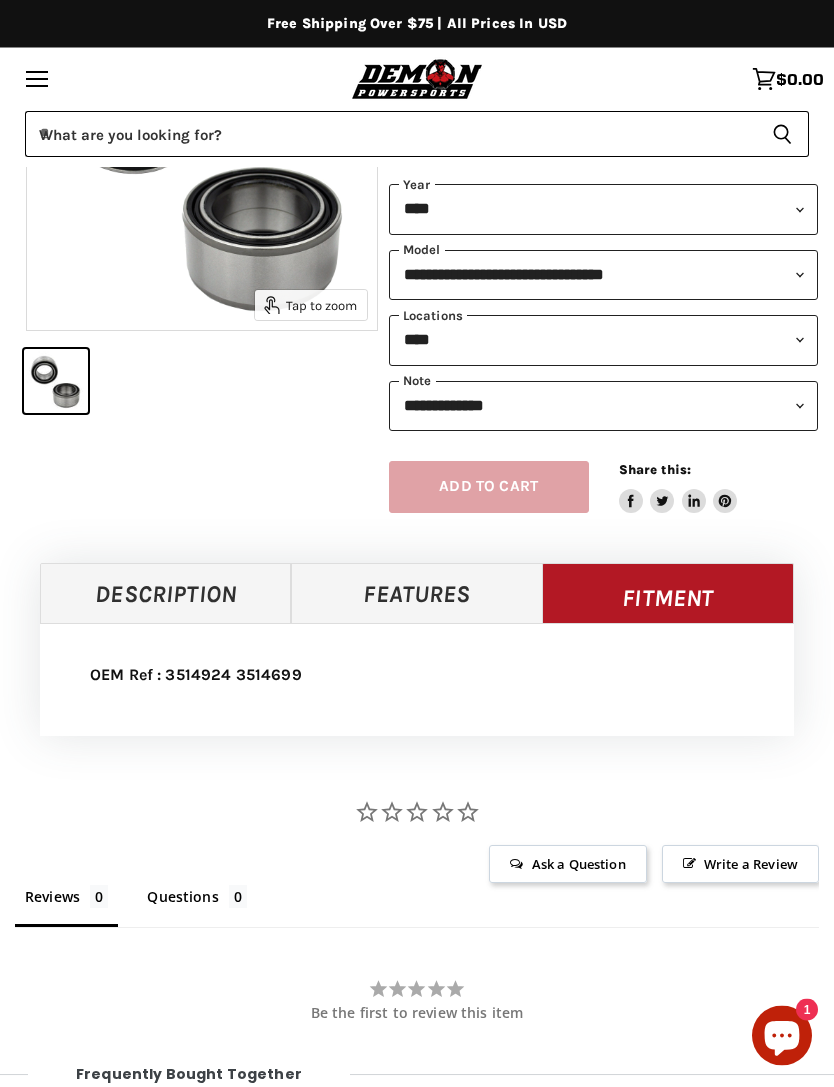 click on "Features" at bounding box center [416, 594] 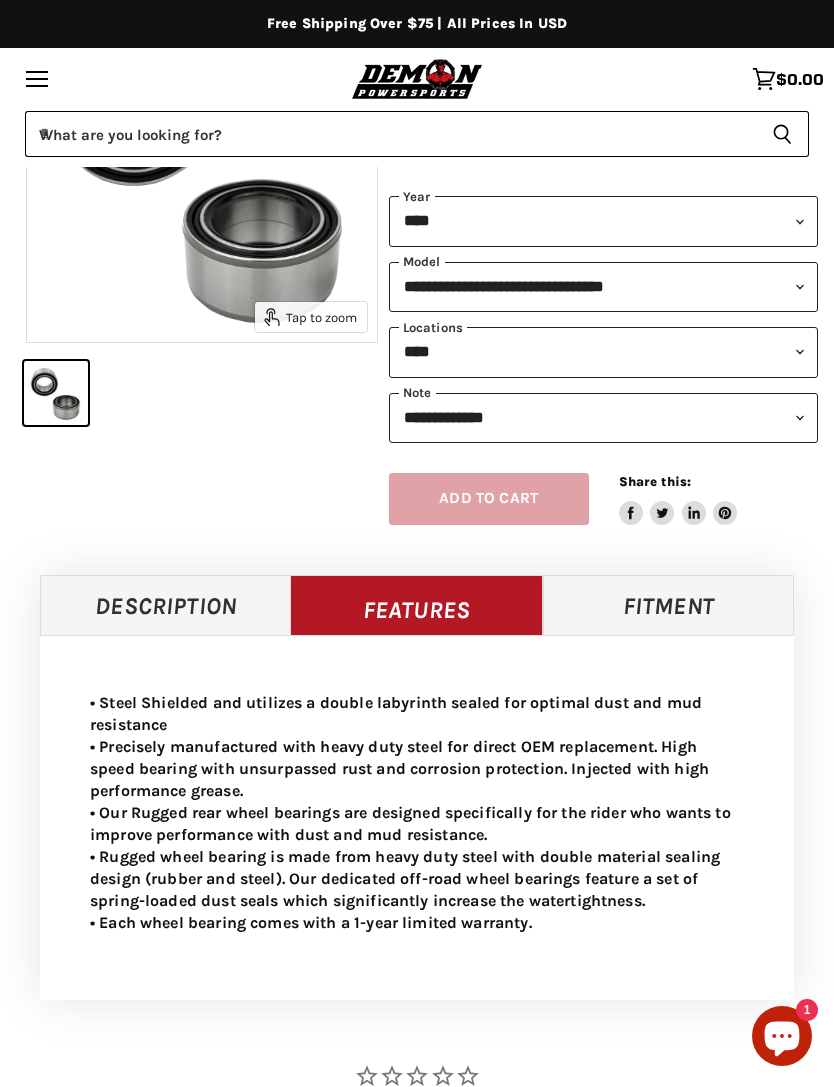 scroll, scrollTop: 231, scrollLeft: 0, axis: vertical 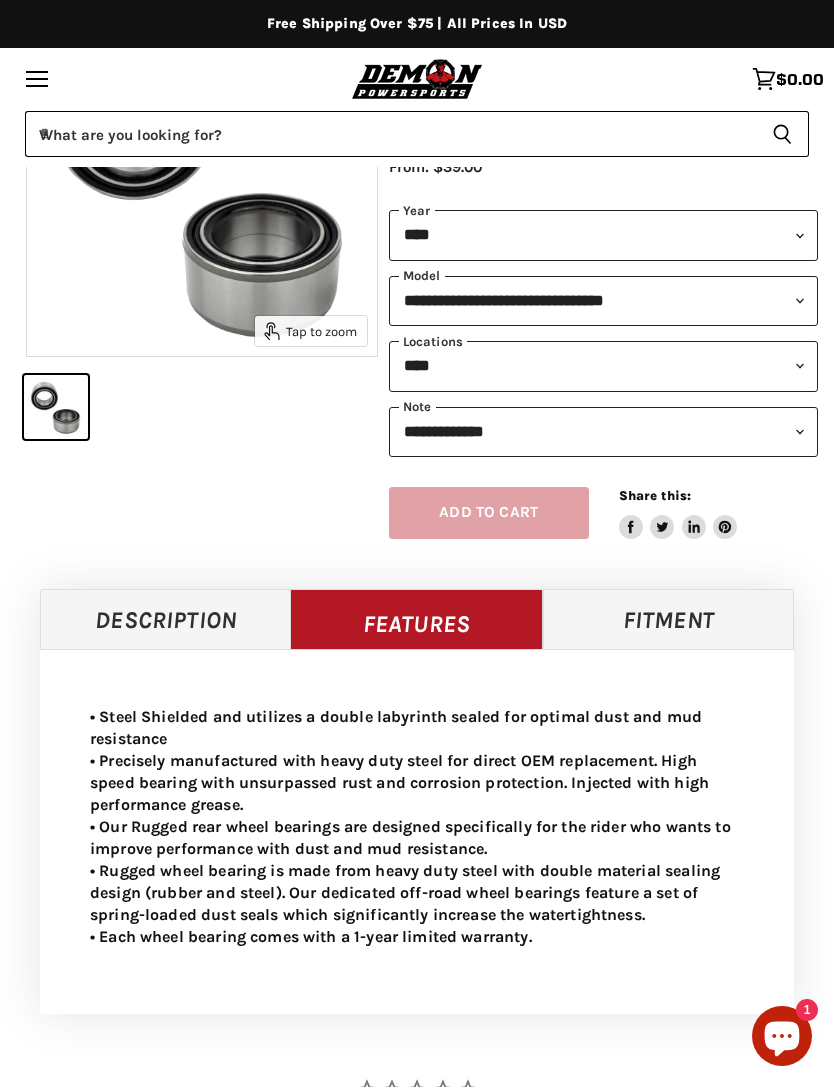 click on "Description" at bounding box center (165, 619) 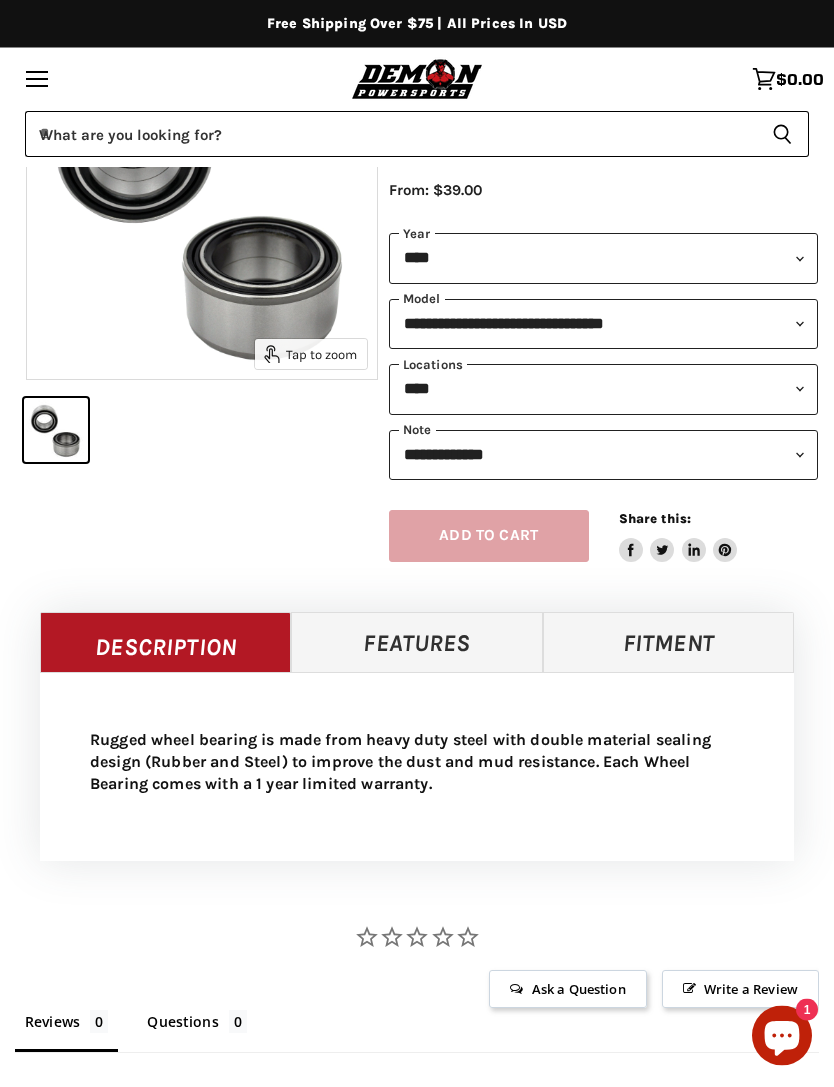 scroll, scrollTop: 185, scrollLeft: 0, axis: vertical 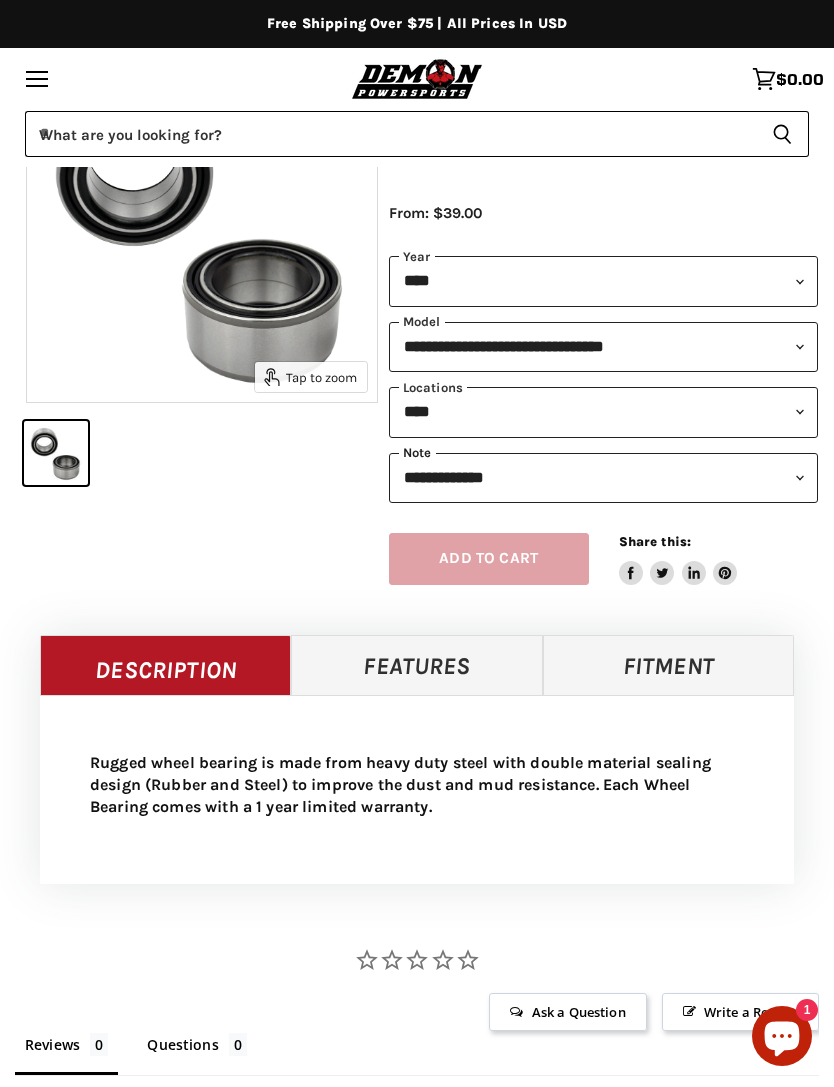click on "**********" at bounding box center [604, 478] 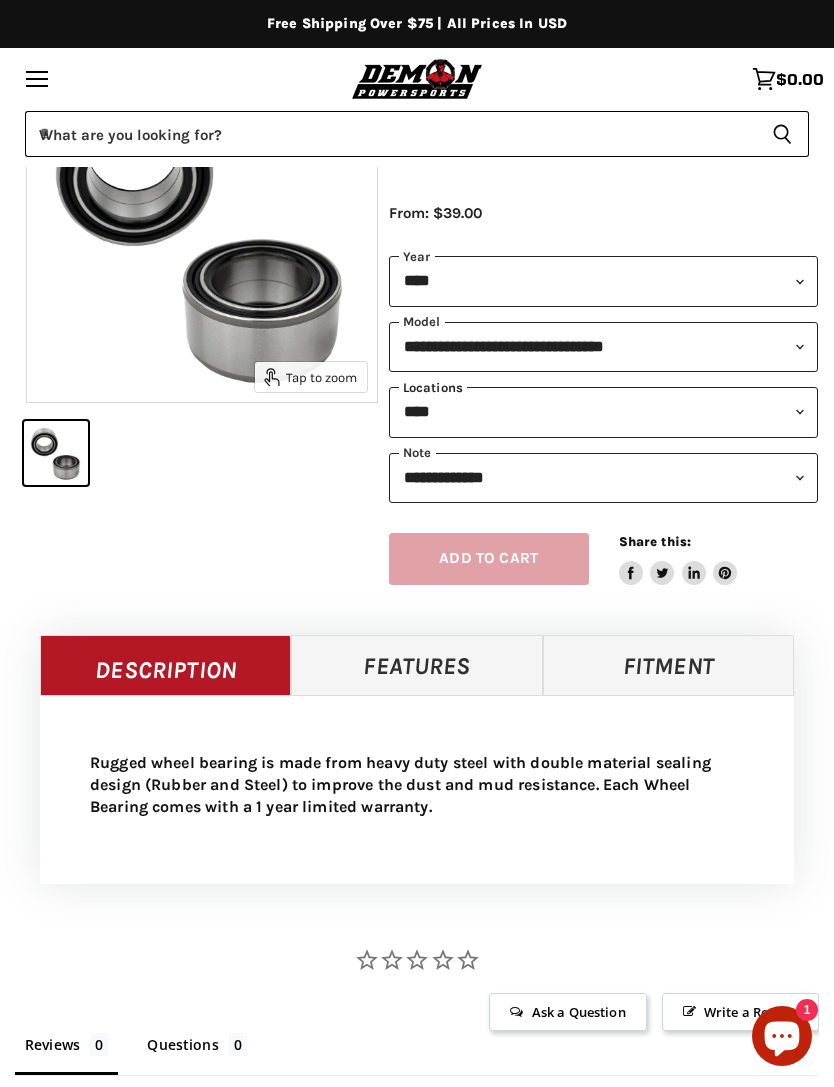 click on "**********" at bounding box center [604, 412] 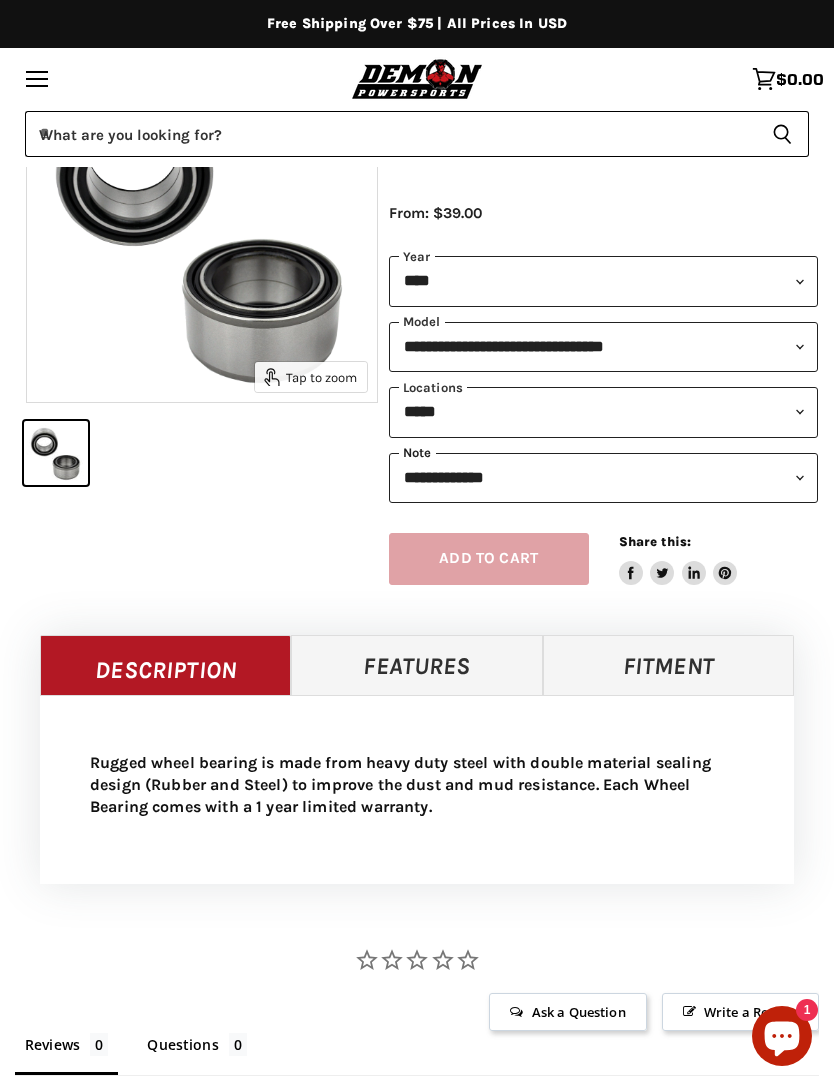 click on "**********" at bounding box center [604, 478] 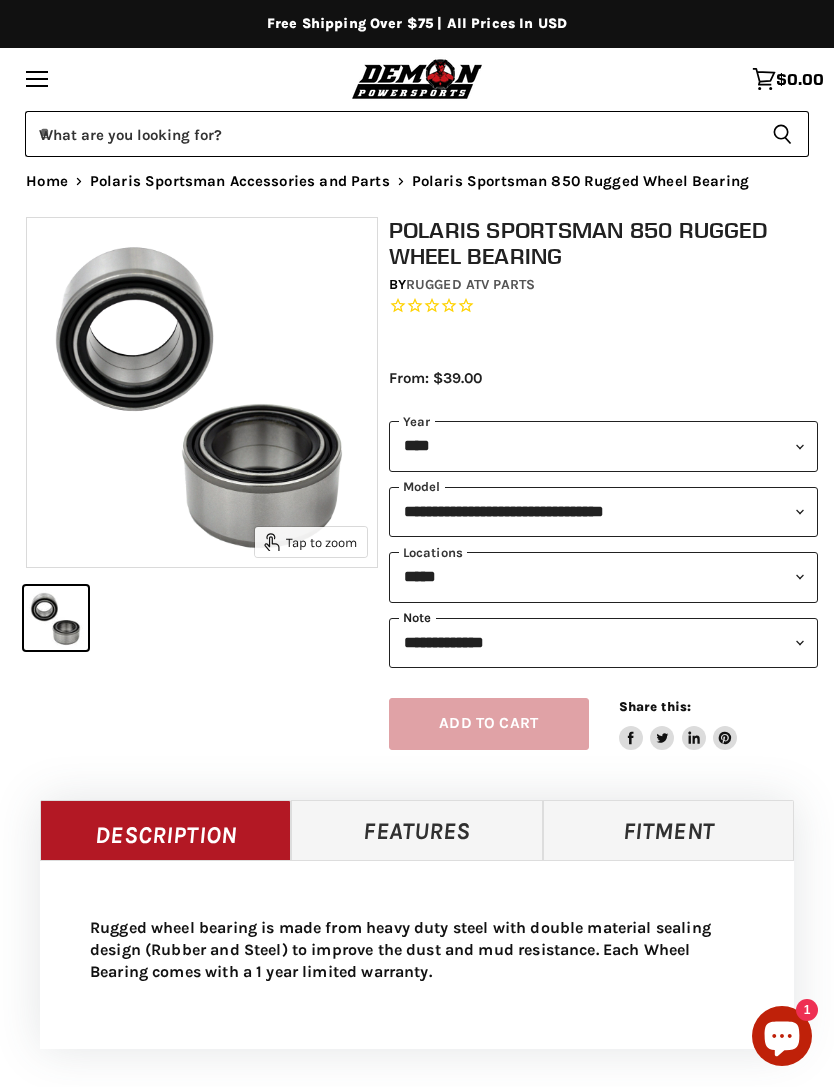 scroll, scrollTop: 0, scrollLeft: 0, axis: both 